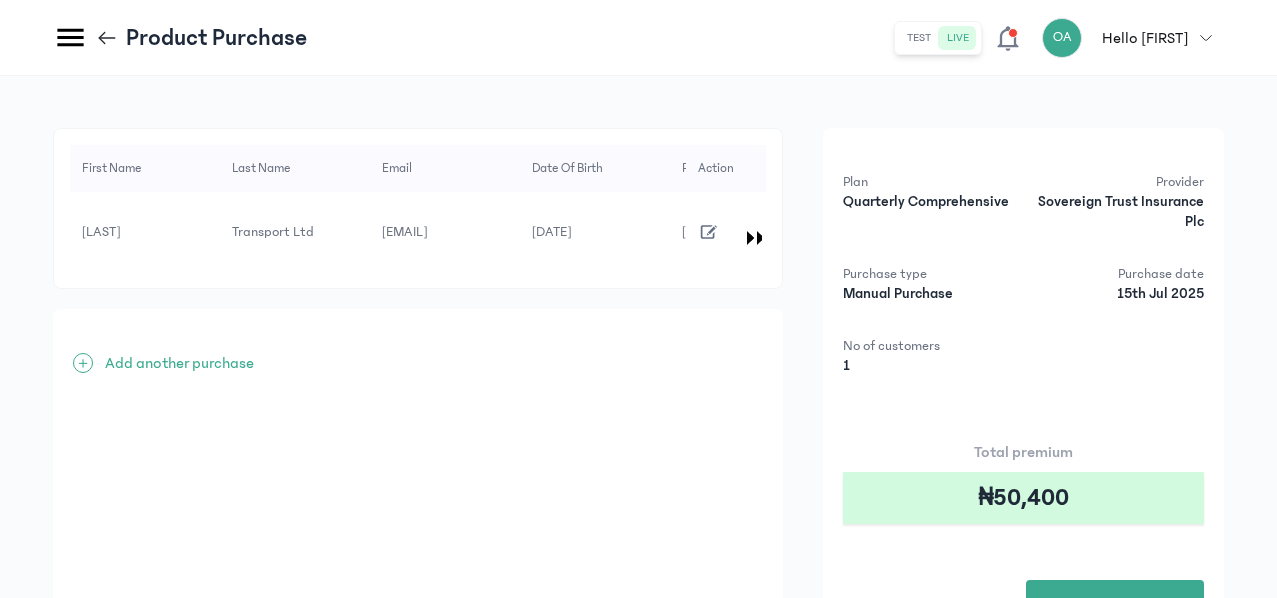 scroll, scrollTop: 177, scrollLeft: 0, axis: vertical 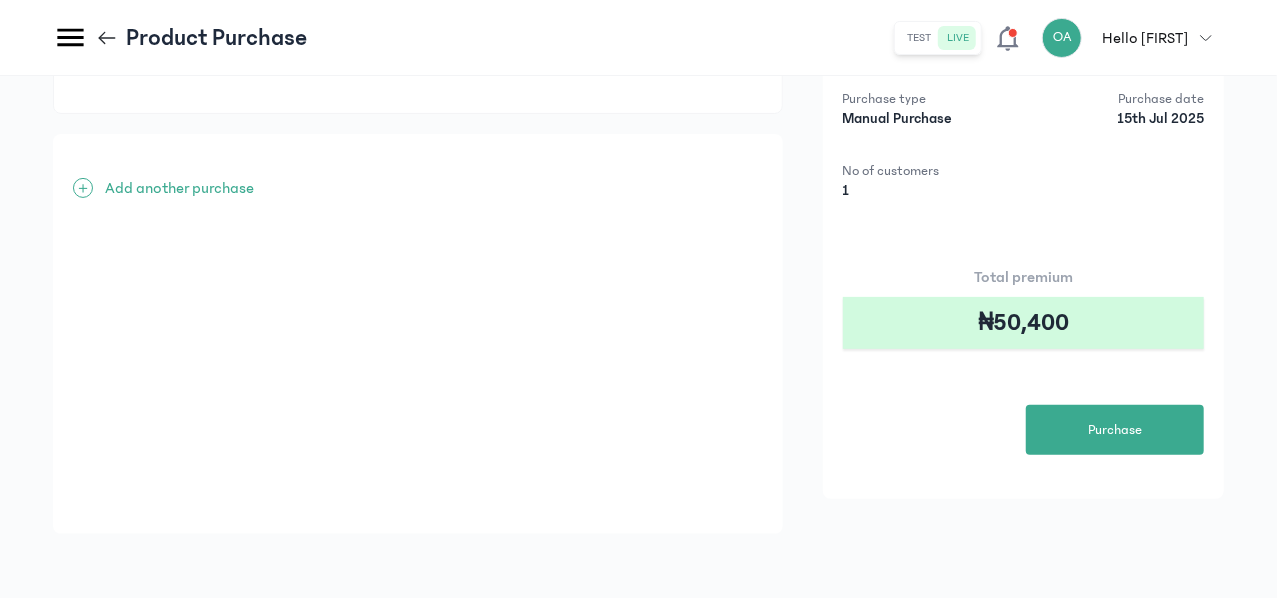 click on "PRODUCTS
Products
Insurance Links" 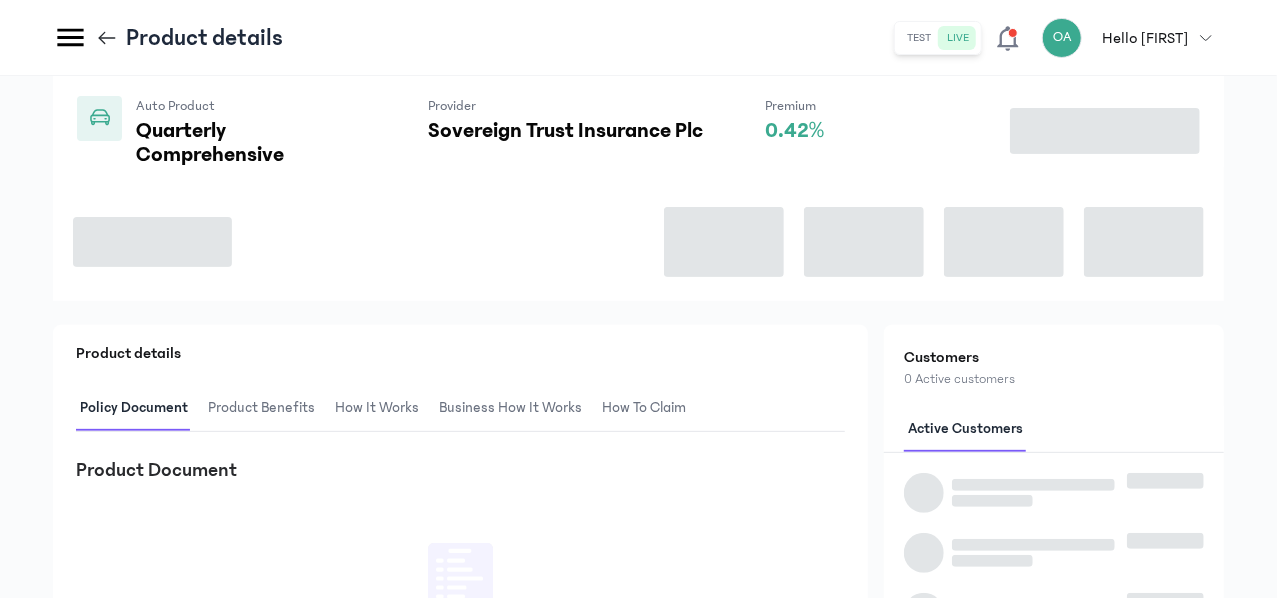 scroll, scrollTop: 0, scrollLeft: 0, axis: both 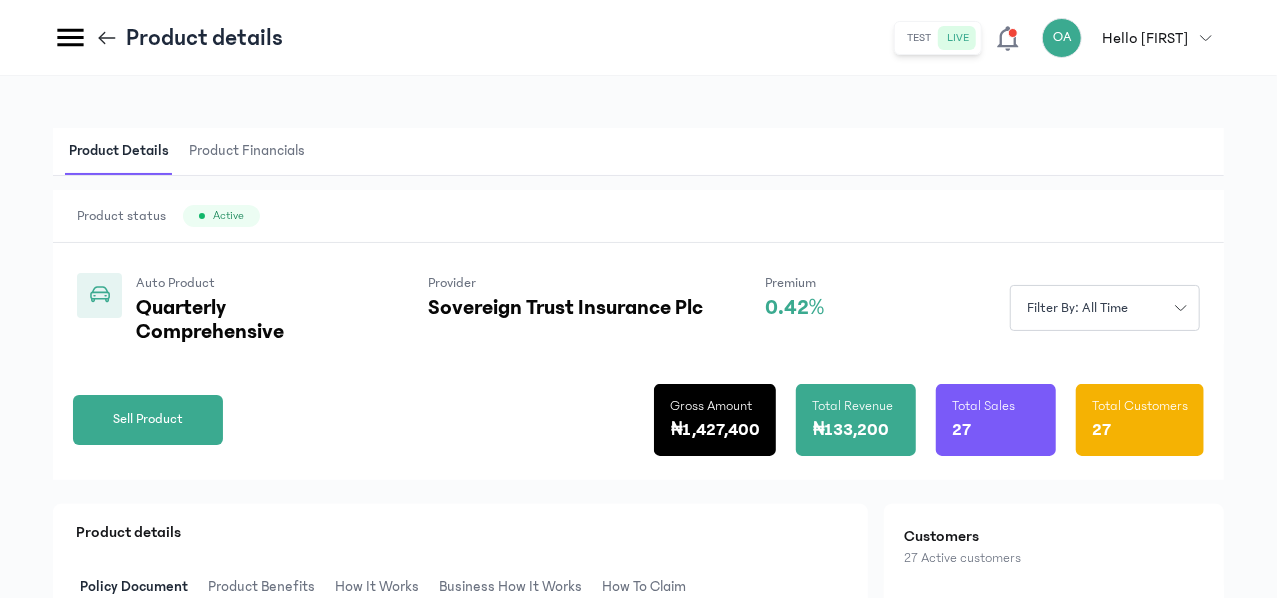 click on "Products" 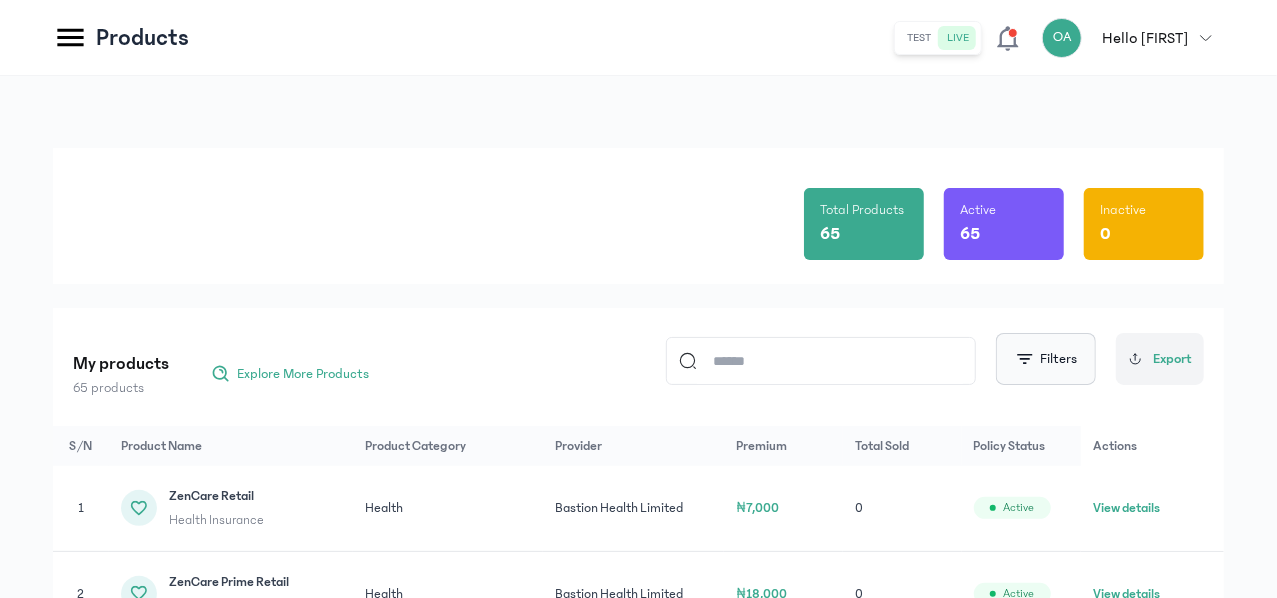 click on "Filters" 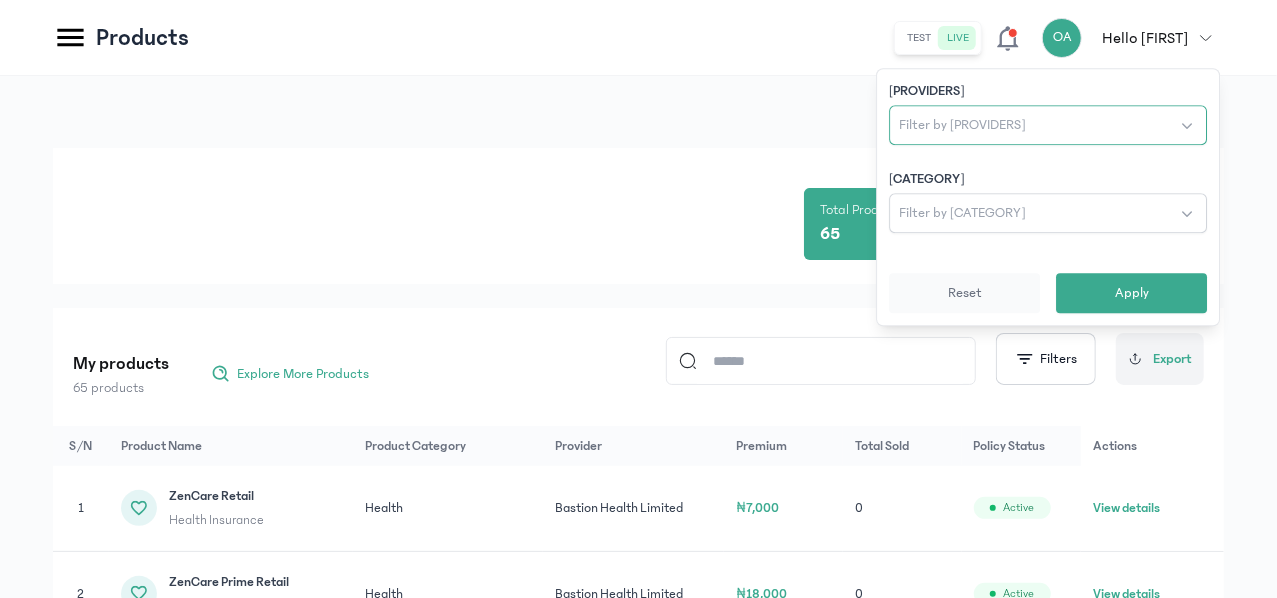 click on "Filter by [PROVIDERS]" 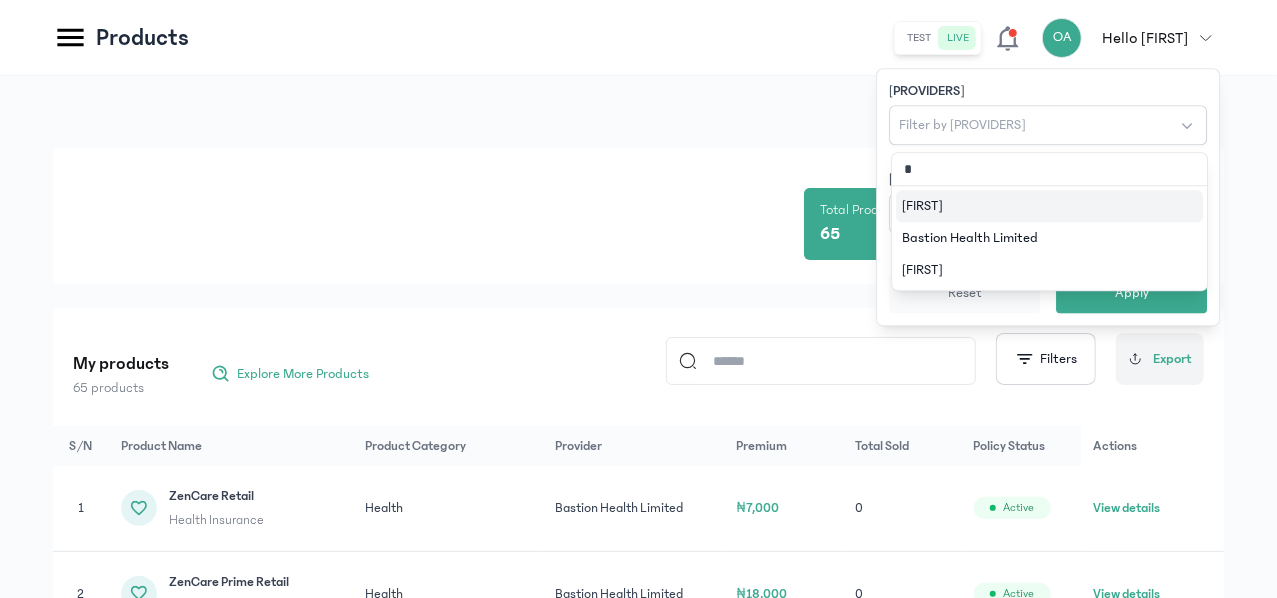 type on "**" 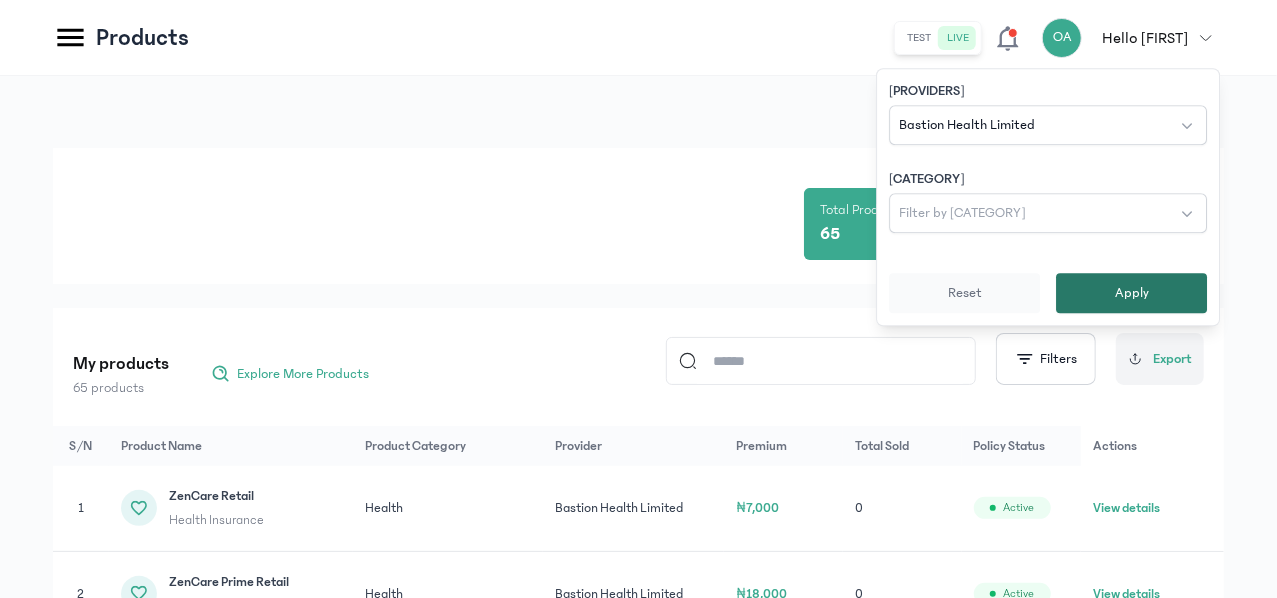 click on "Apply" 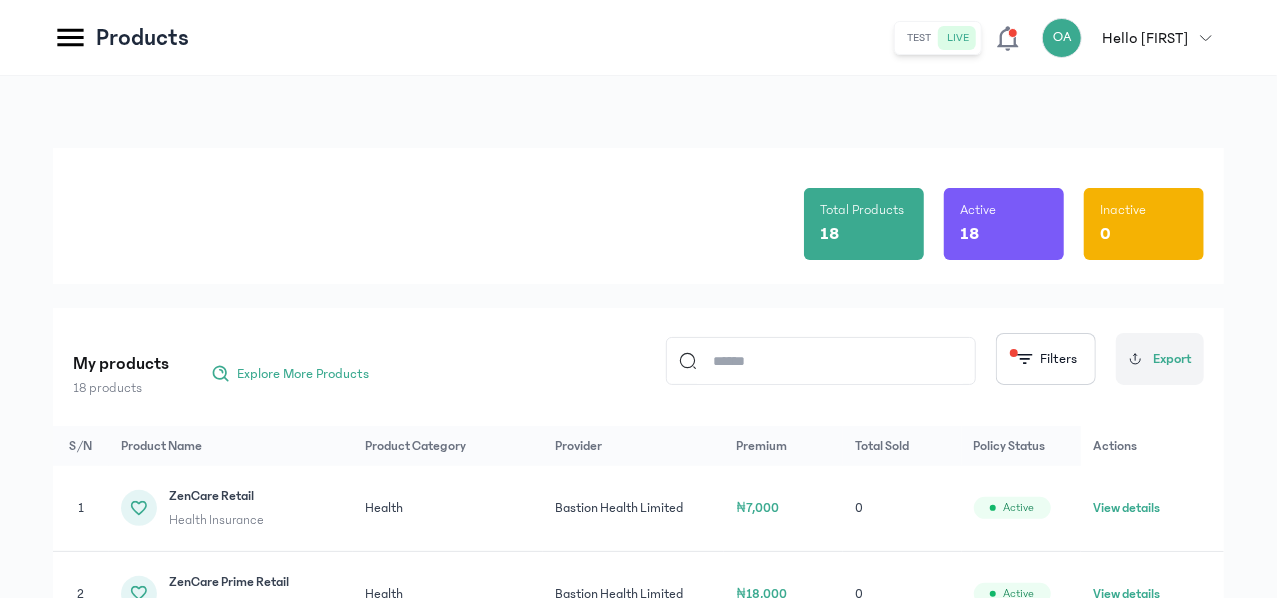 scroll, scrollTop: 523, scrollLeft: 0, axis: vertical 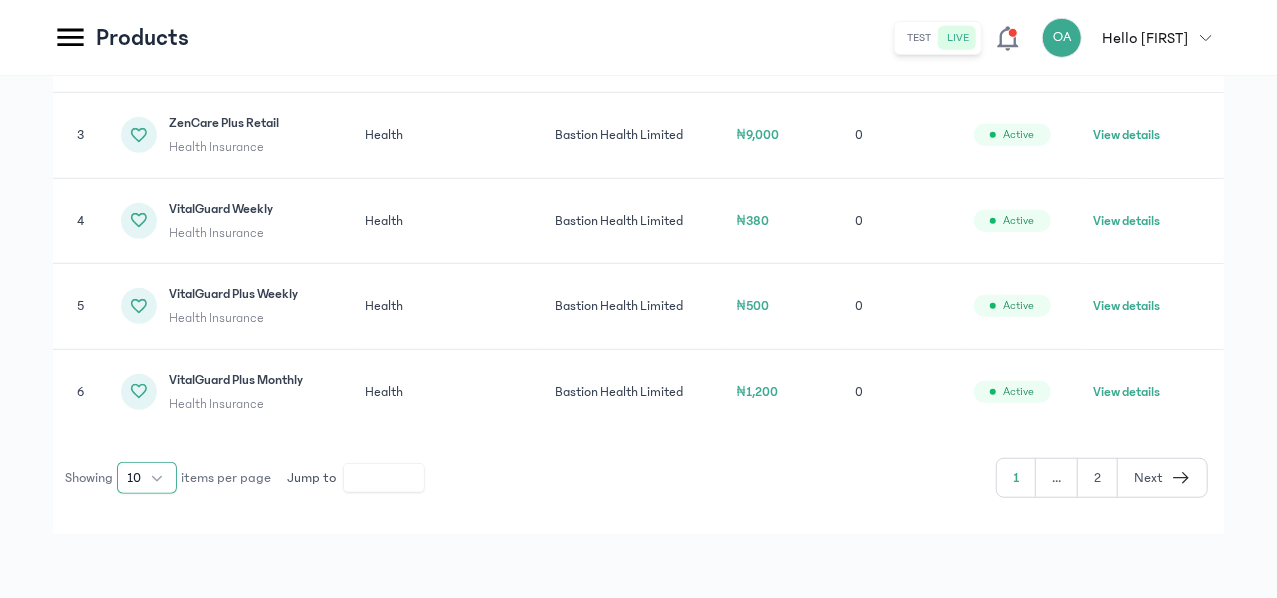 click on "10" 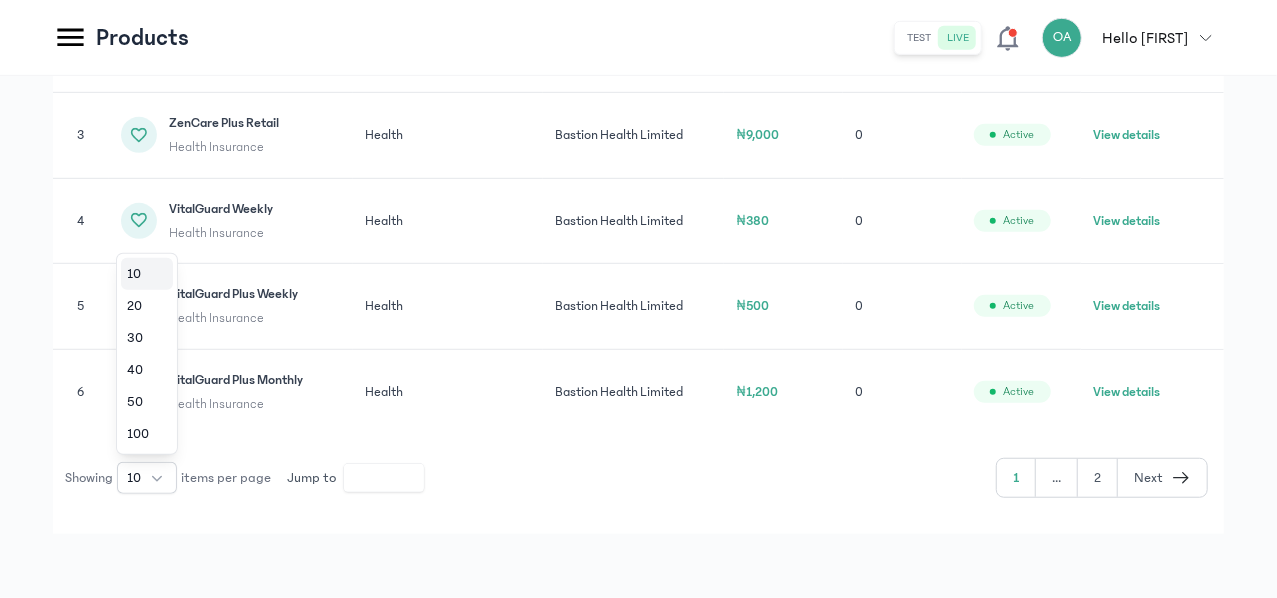 click on "S/N Product Name Product Category Provider Premium Total Sold Policy Status Actions 1
ZenCare Retail Health Insurance Health Bastion Health Limited ₦7,000 0  Active  View details  2
ZenCare Prime Retail Health Insurance Health Bastion Health Limited ₦18,000 0  Active  View details  3
ZenCare Plus Retail Health Insurance Health Bastion Health Limited ₦9,000 0  Active  View details  4
VitalGuard Weekly Health Insurance Health Bastion Health Limited ₦380 0  Active  View details  5
VitalGuard Plus Weekly Health Insurance Health Bastion Health Limited ₦500 0  Active  View details  6
VitalGuard Plus Monthly Health Insurance Health Bastion Health Limited ₦1,200 0  Active  View details  Showing 10 10 20 30 40 50 100 items per page  Jump to  * 1 ... 2 Next" 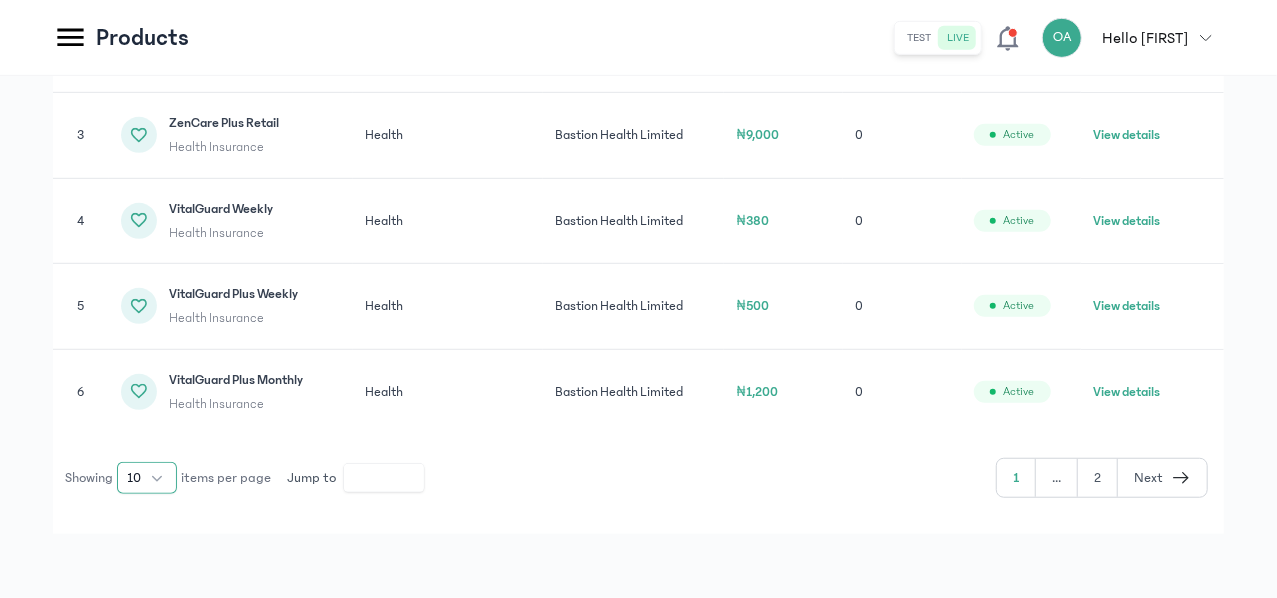click on "10" 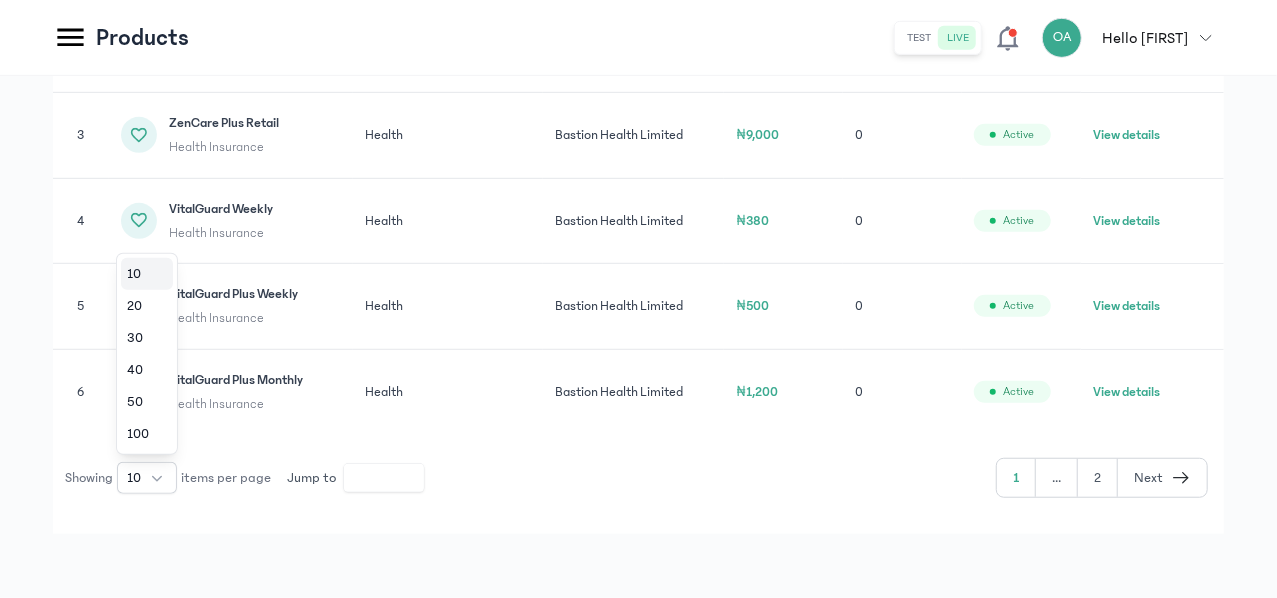 click on "My products 18 products  Explore More Products
Filters
Export S/N Product Name Product Category Provider Premium Total Sold Policy Status Actions 1
ZenCare Retail Health Insurance Health Bastion Health Limited ₦7,000 0  Active  View details  2
ZenCare Prime Retail Health Insurance Health Bastion Health Limited ₦18,000 0  Active  View details  3
ZenCare Plus Retail Health Insurance Health Bastion Health Limited ₦9,000 0  Active  View details  4
VitalGuard Weekly Health Insurance Health Bastion Health Limited ₦380 0  Active  View details  5
VitalGuard Plus Weekly Health Insurance Health Bastion Health Limited ₦500 0  Active  View details  6
VitalGuard Plus Monthly Health Insurance Health Bastion Health Limited ₦1,200 0  Active  View details  Showing 10 10 20 30 40 50 100 items per page  Jump to  * 1 ... 2 Next" at bounding box center (638, 149) 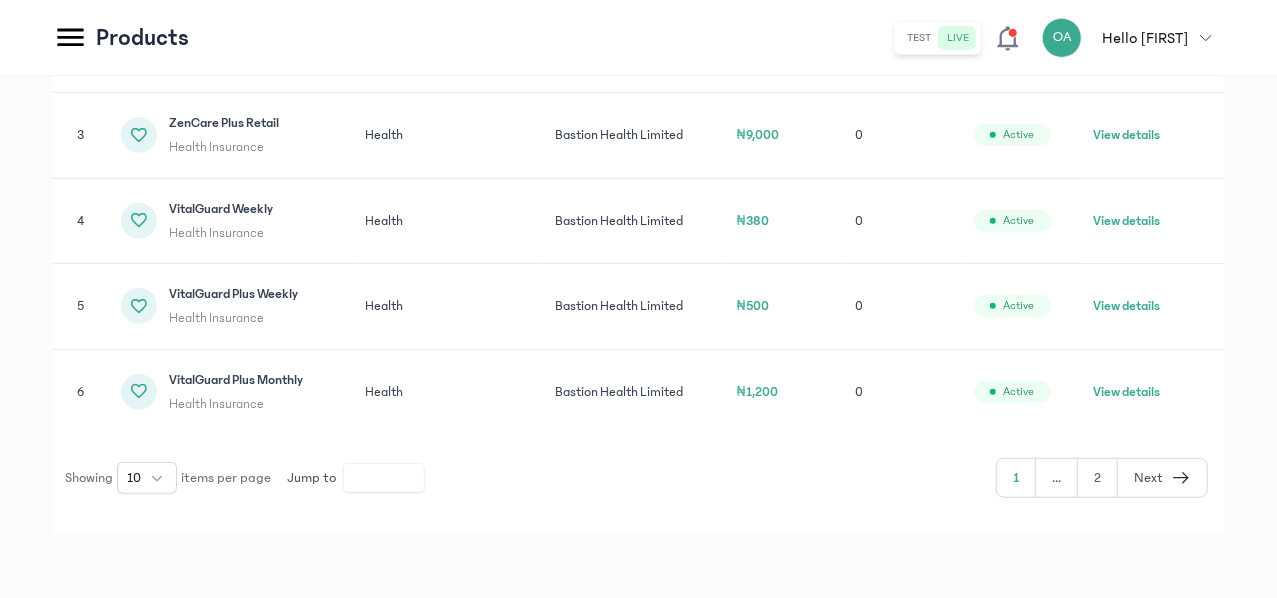 click 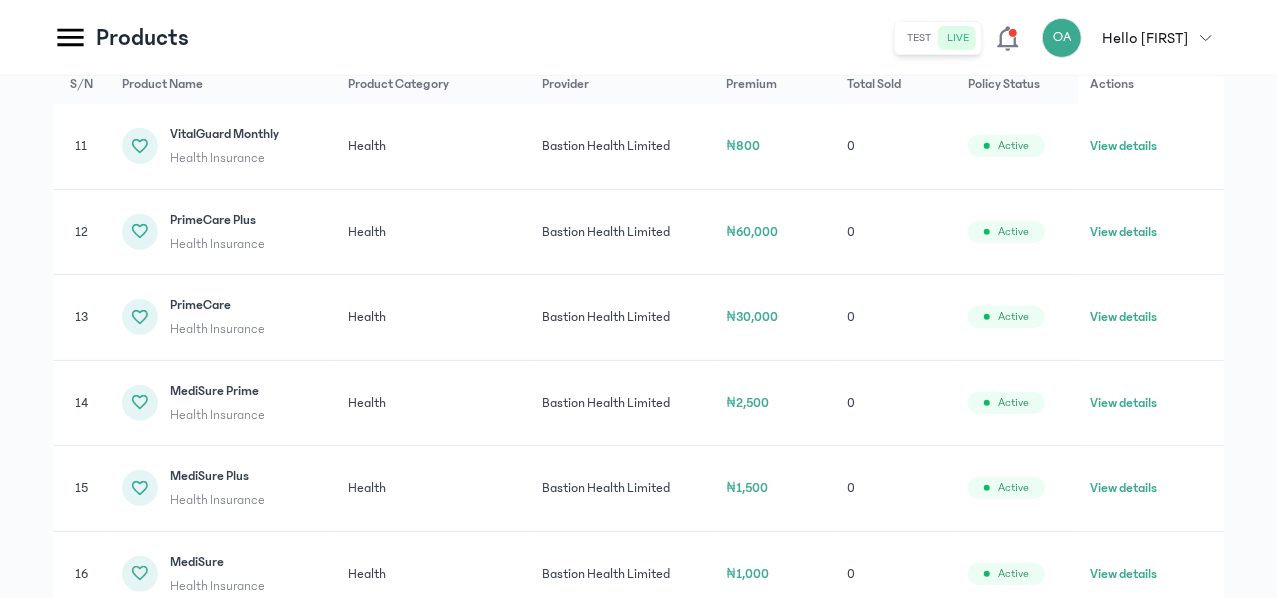 scroll, scrollTop: 322, scrollLeft: 0, axis: vertical 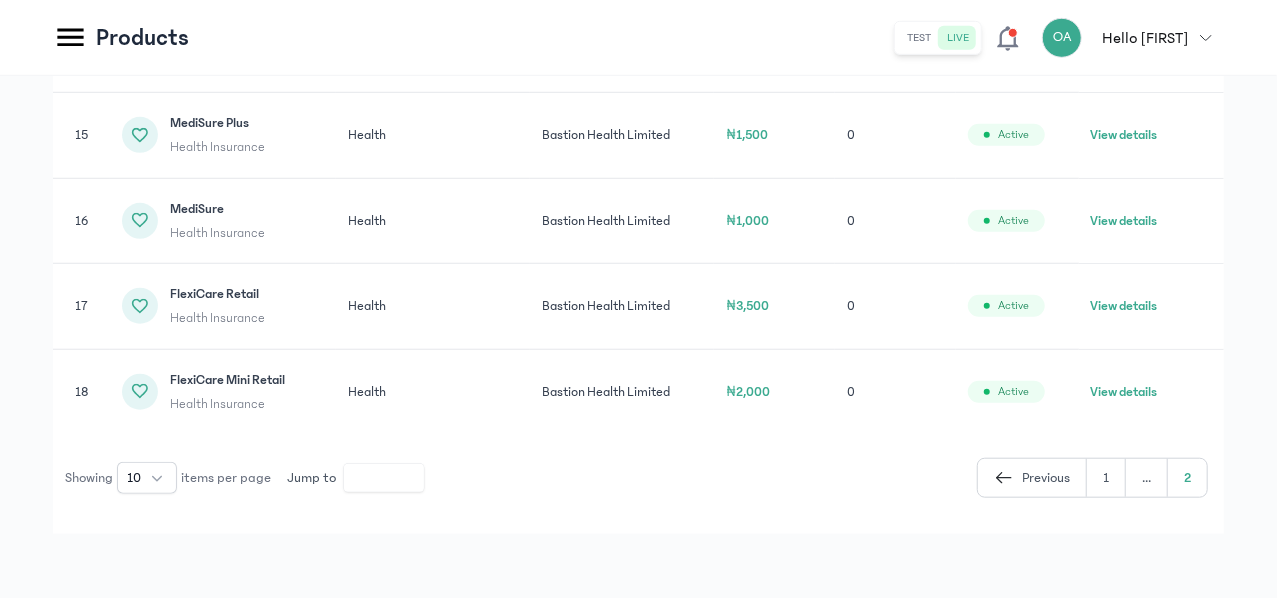 click 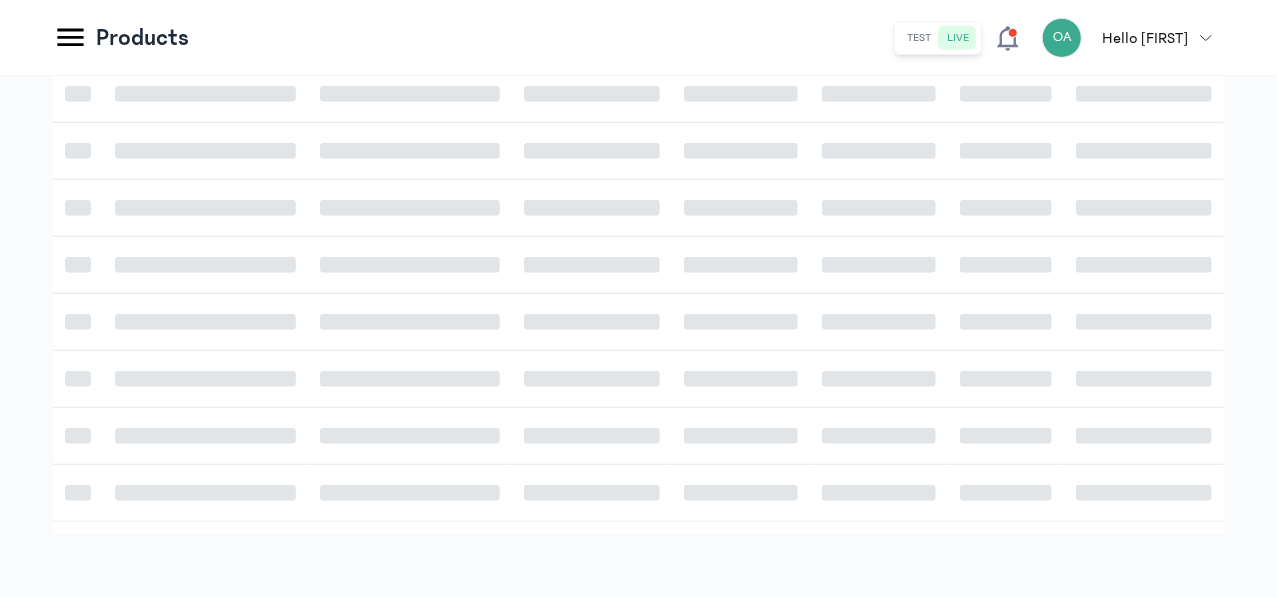 scroll, scrollTop: 642, scrollLeft: 0, axis: vertical 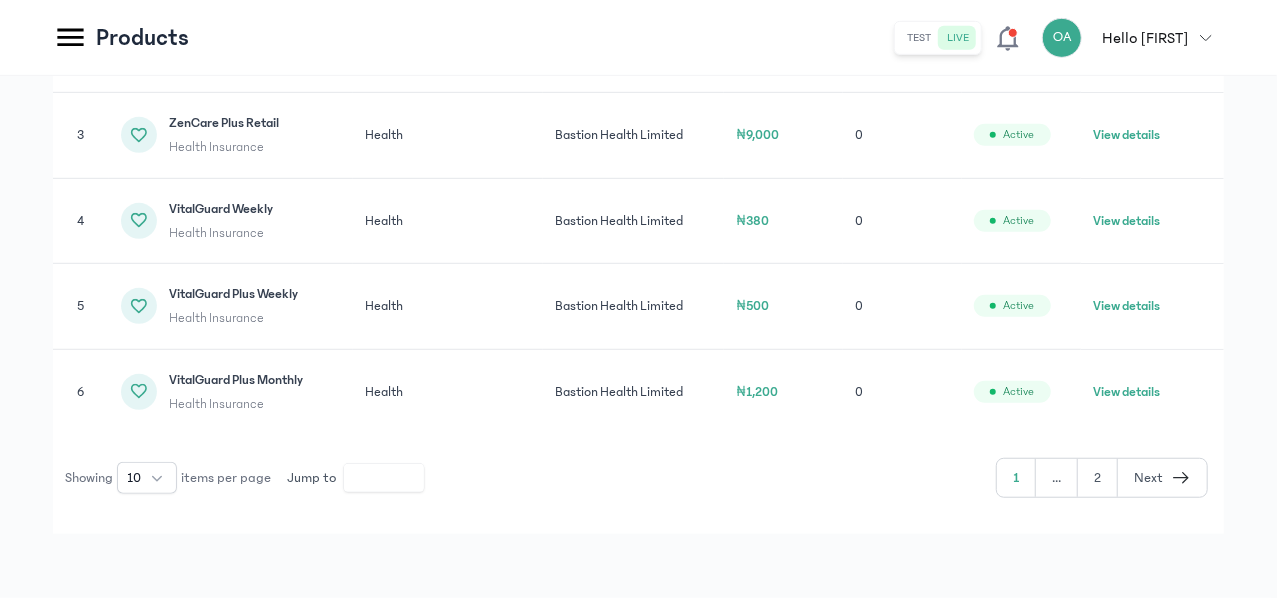 click on "Health" 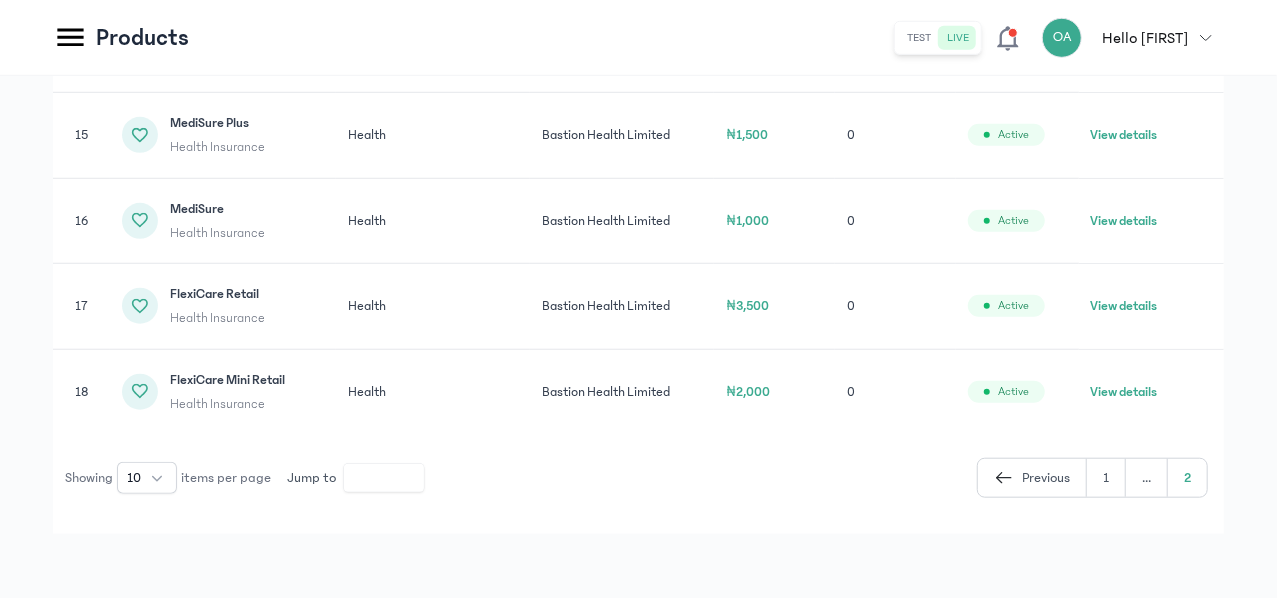 scroll, scrollTop: 874, scrollLeft: 0, axis: vertical 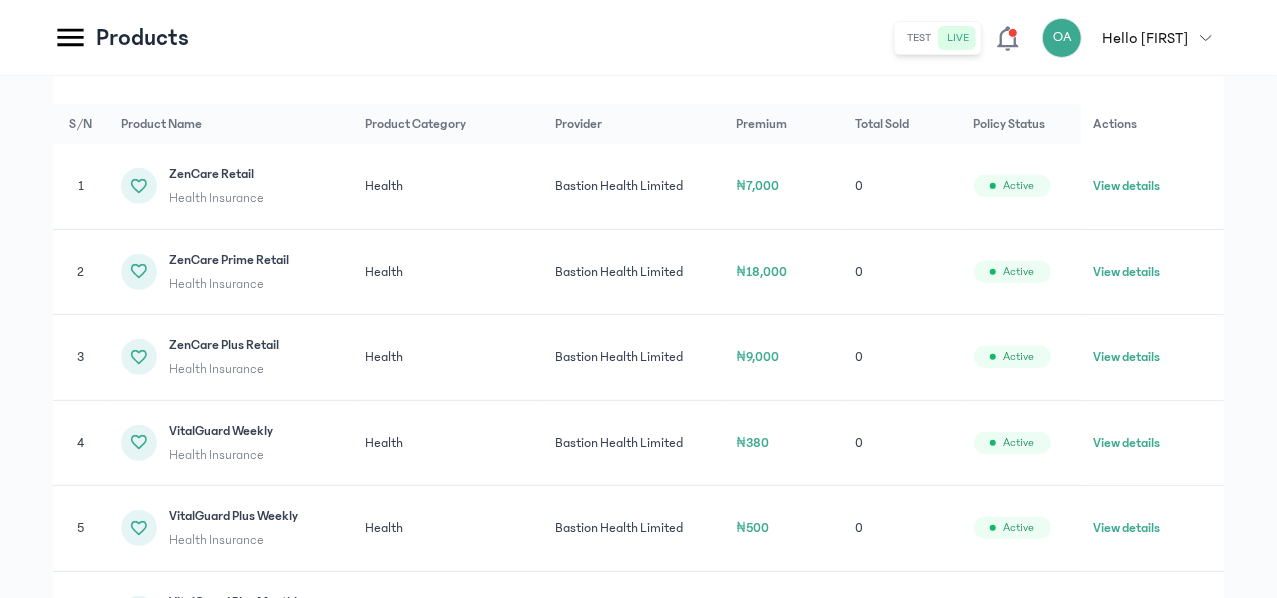click on "View details" 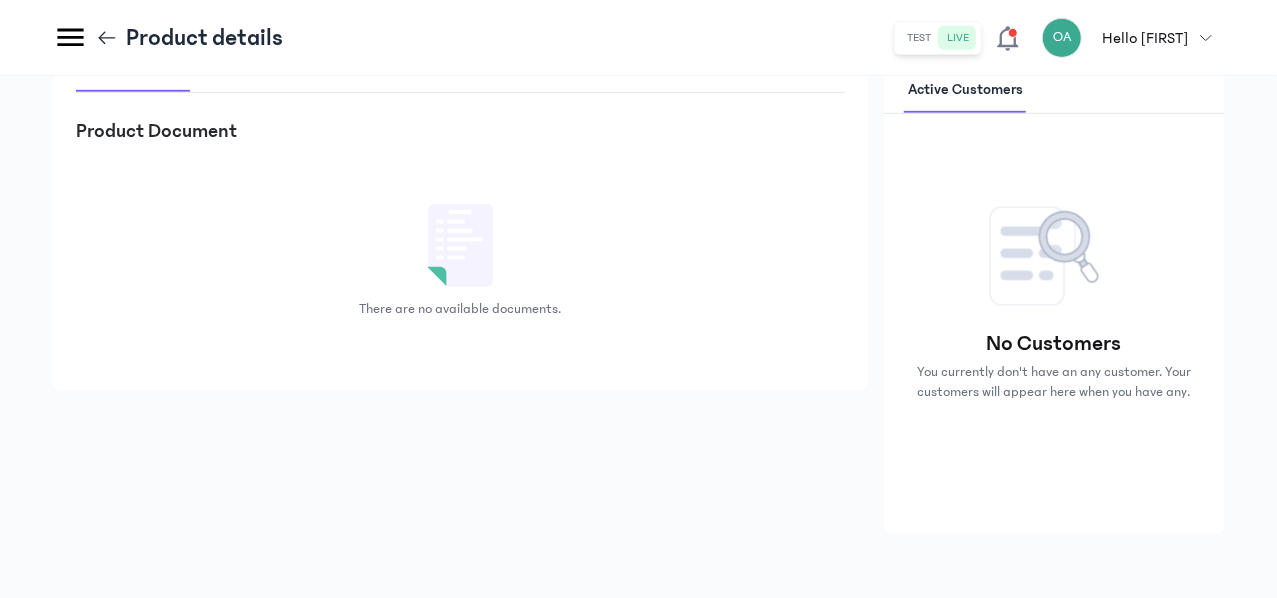 scroll, scrollTop: 520, scrollLeft: 0, axis: vertical 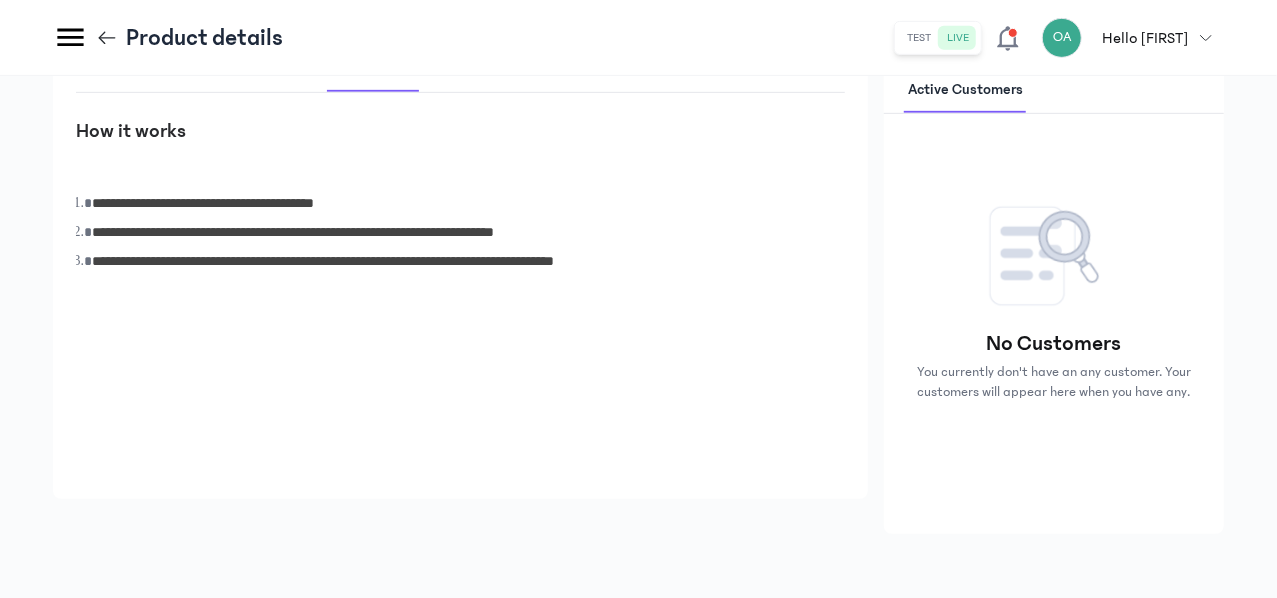 click 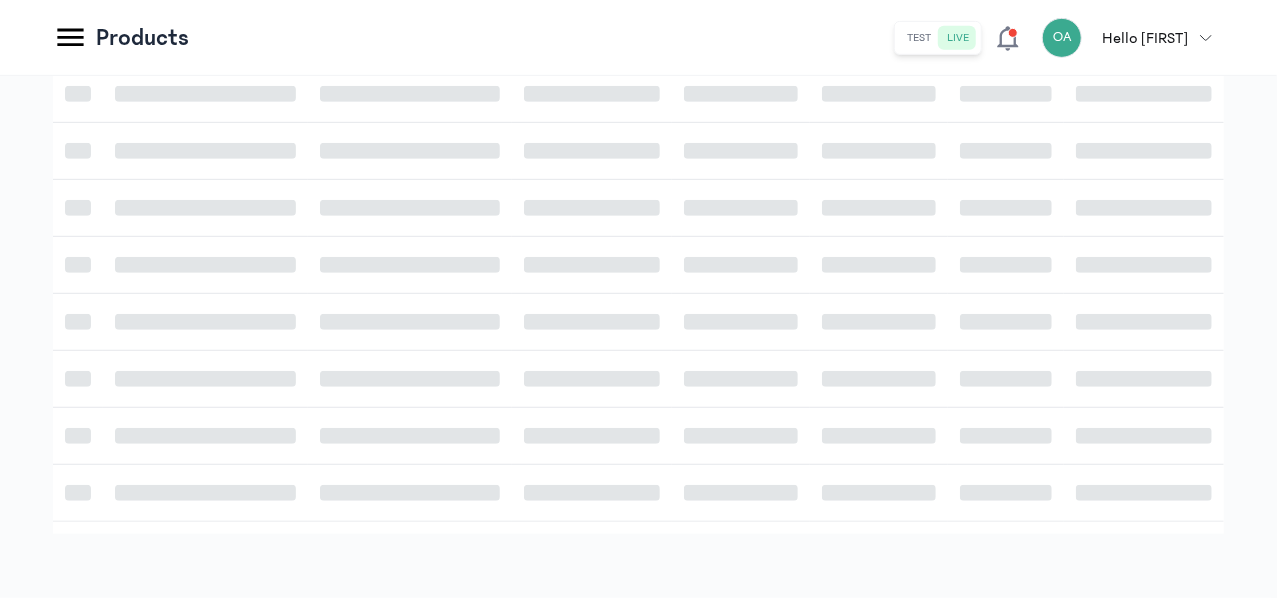 scroll, scrollTop: 322, scrollLeft: 0, axis: vertical 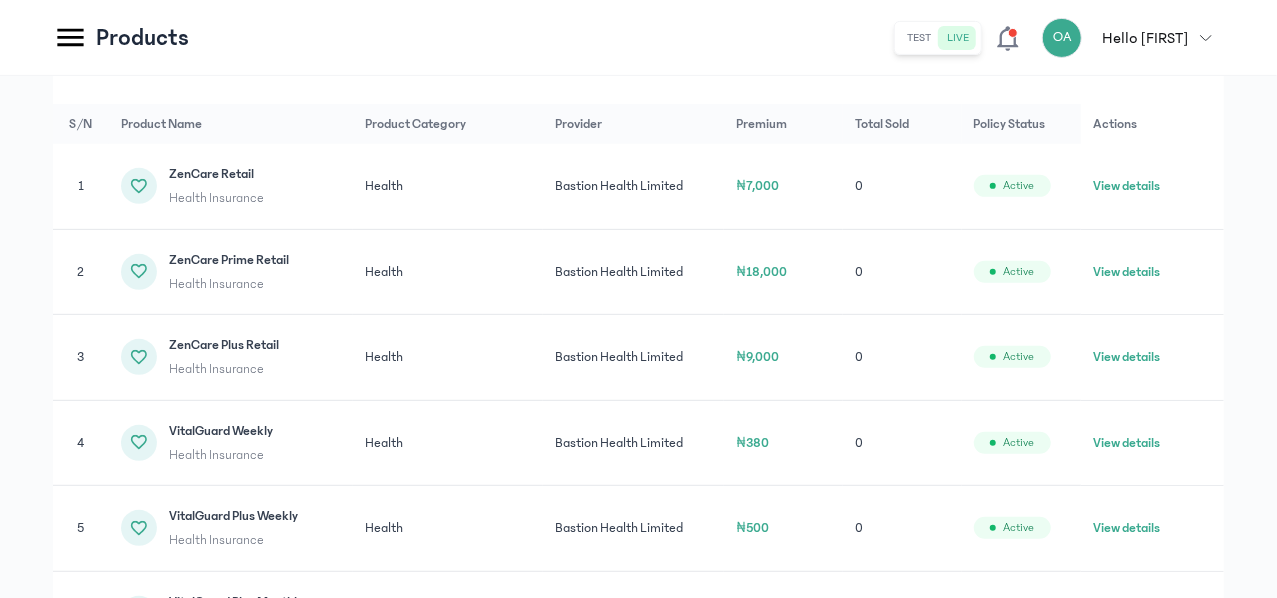click on "View details" 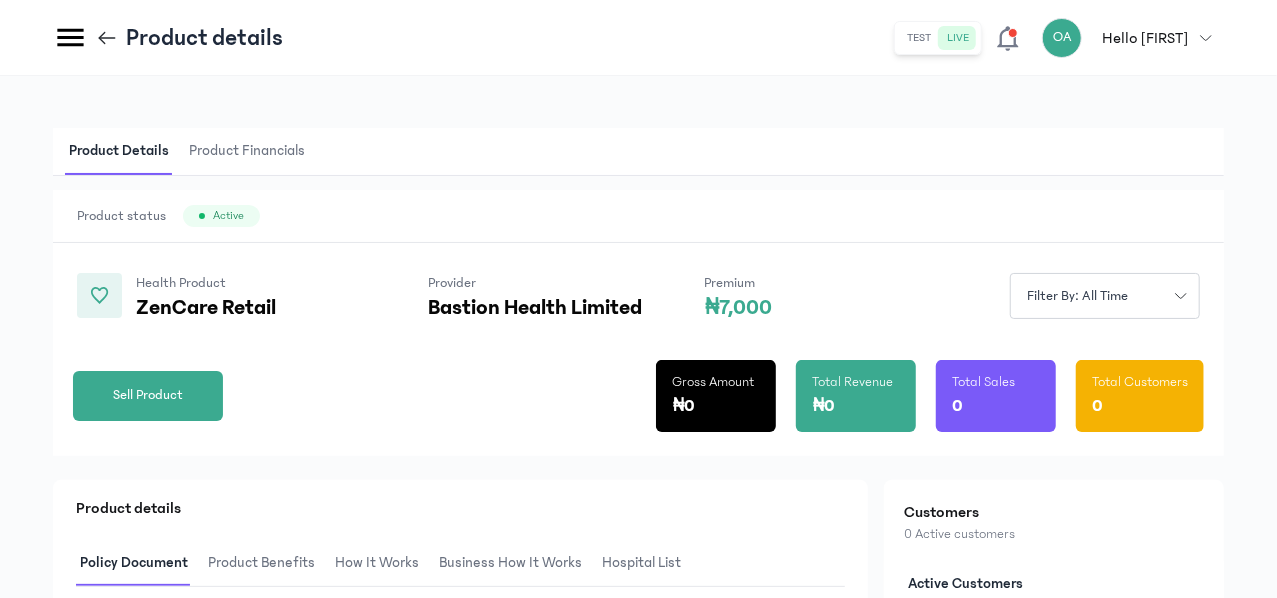 scroll, scrollTop: 523, scrollLeft: 0, axis: vertical 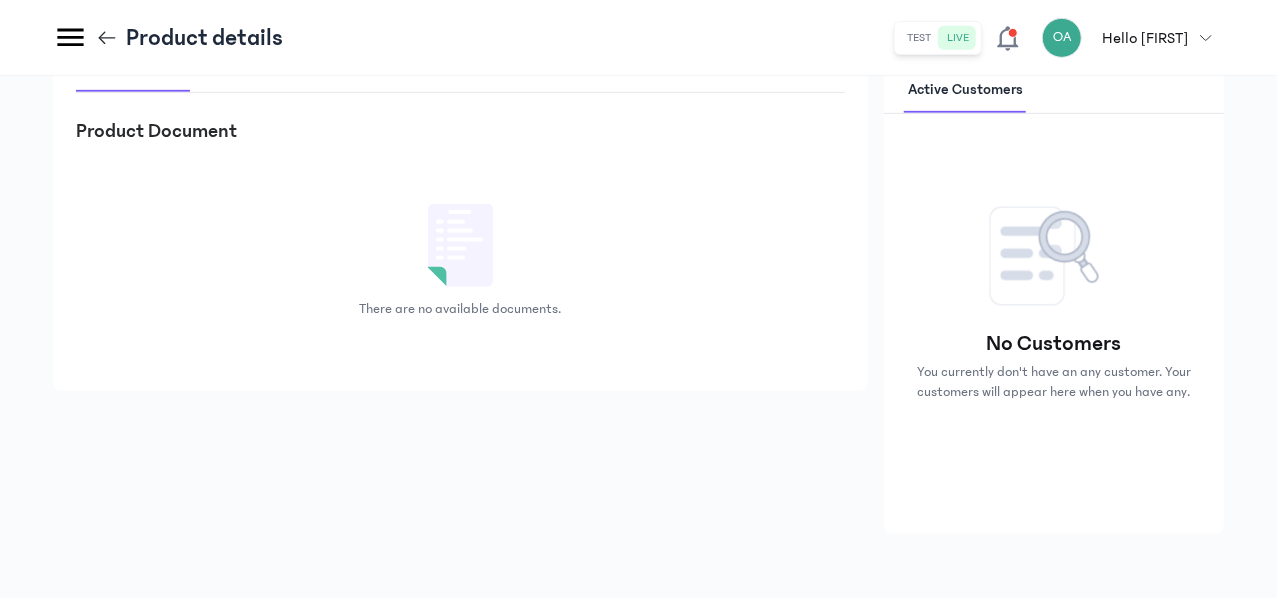 click on "Product Benefits" at bounding box center (261, 69) 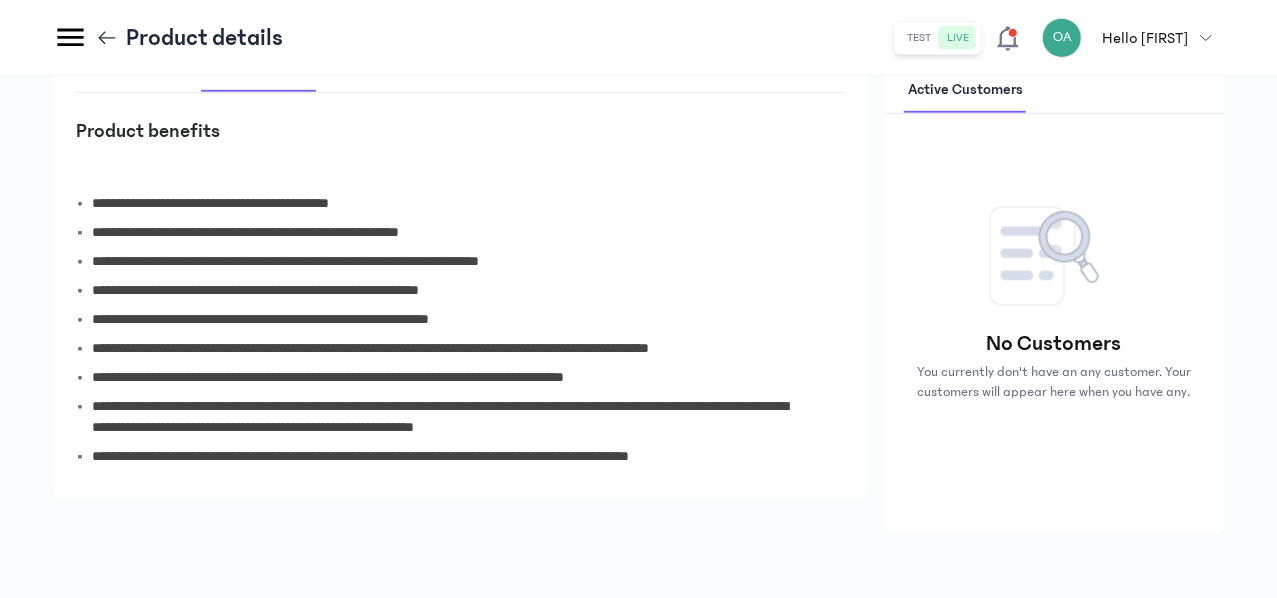 click on "**********" at bounding box center [460, 319] 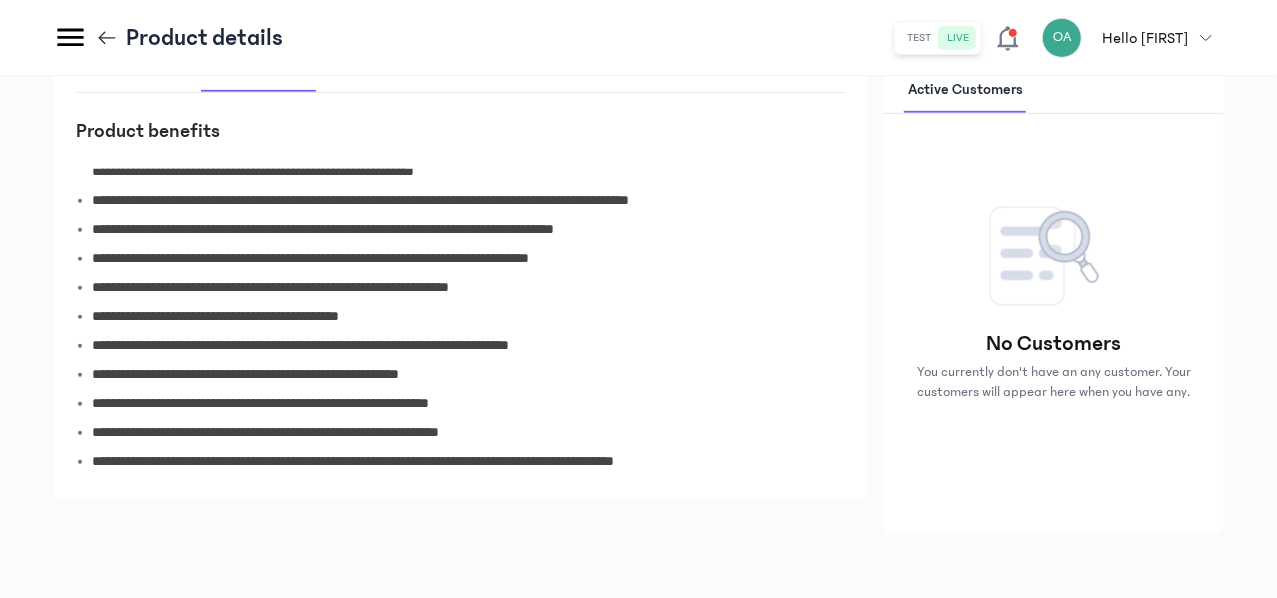 scroll, scrollTop: 262, scrollLeft: 0, axis: vertical 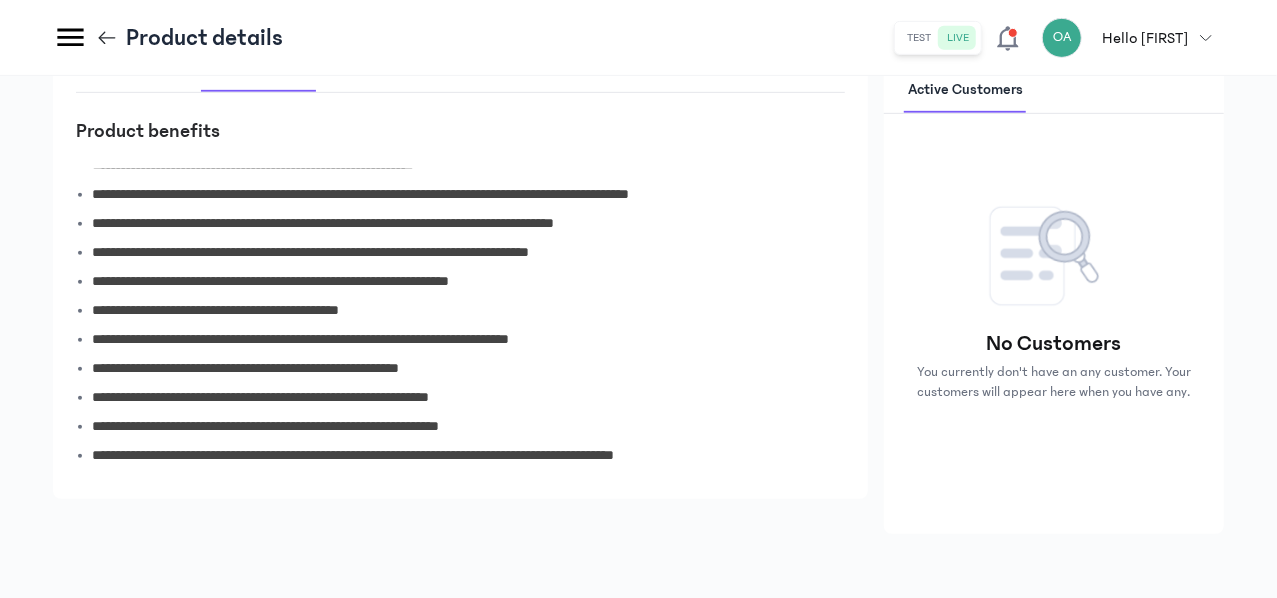 click on "**********" at bounding box center [460, 243] 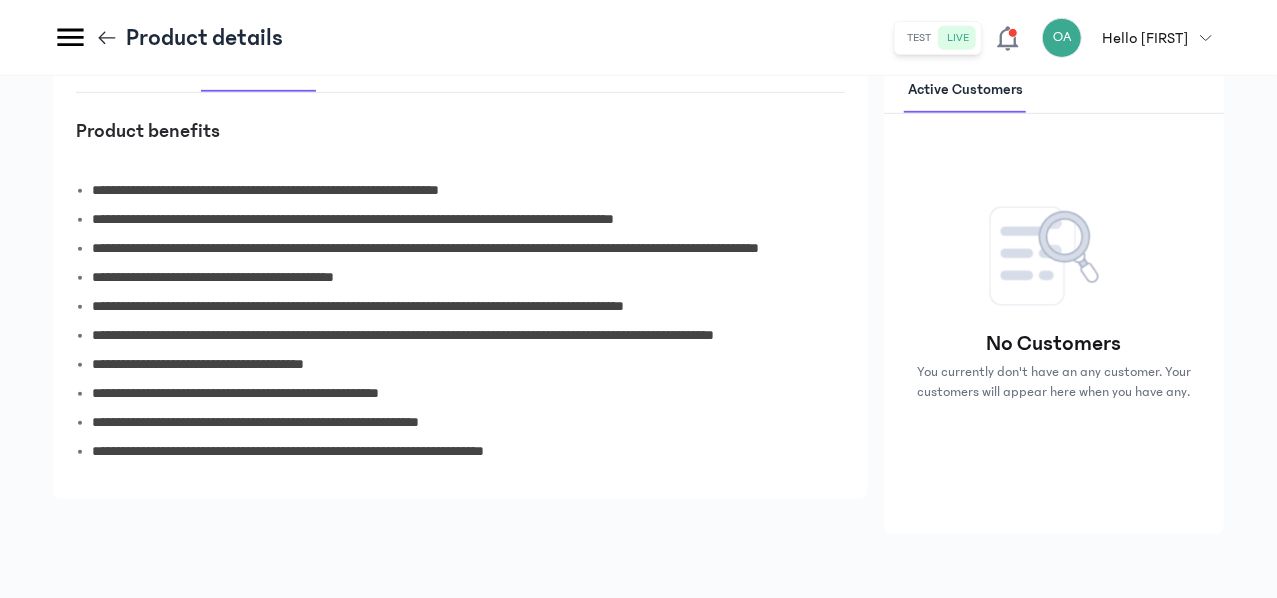 scroll, scrollTop: 525, scrollLeft: 0, axis: vertical 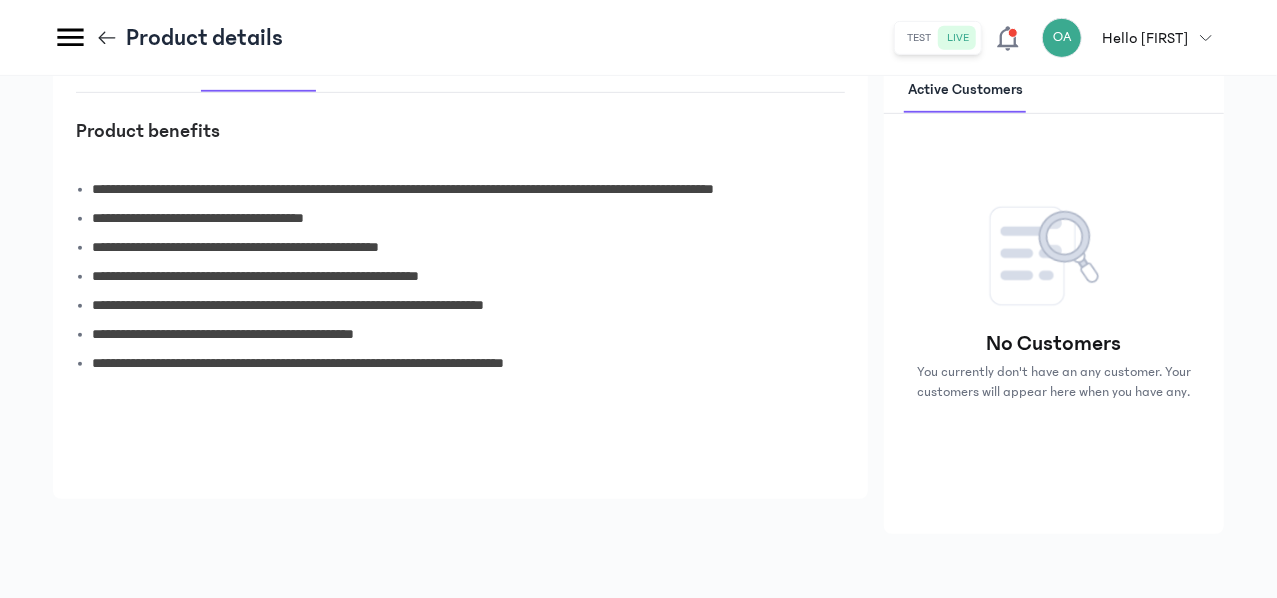 click on "How It Works" at bounding box center (375, 69) 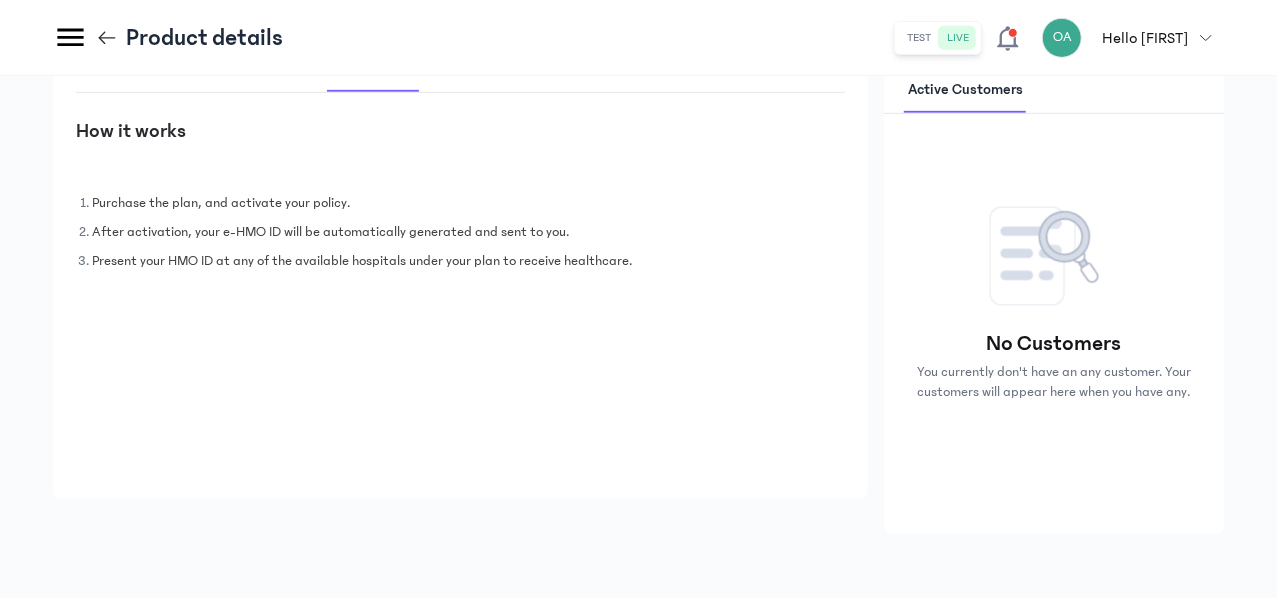 click on "Business How It Works" at bounding box center (507, 69) 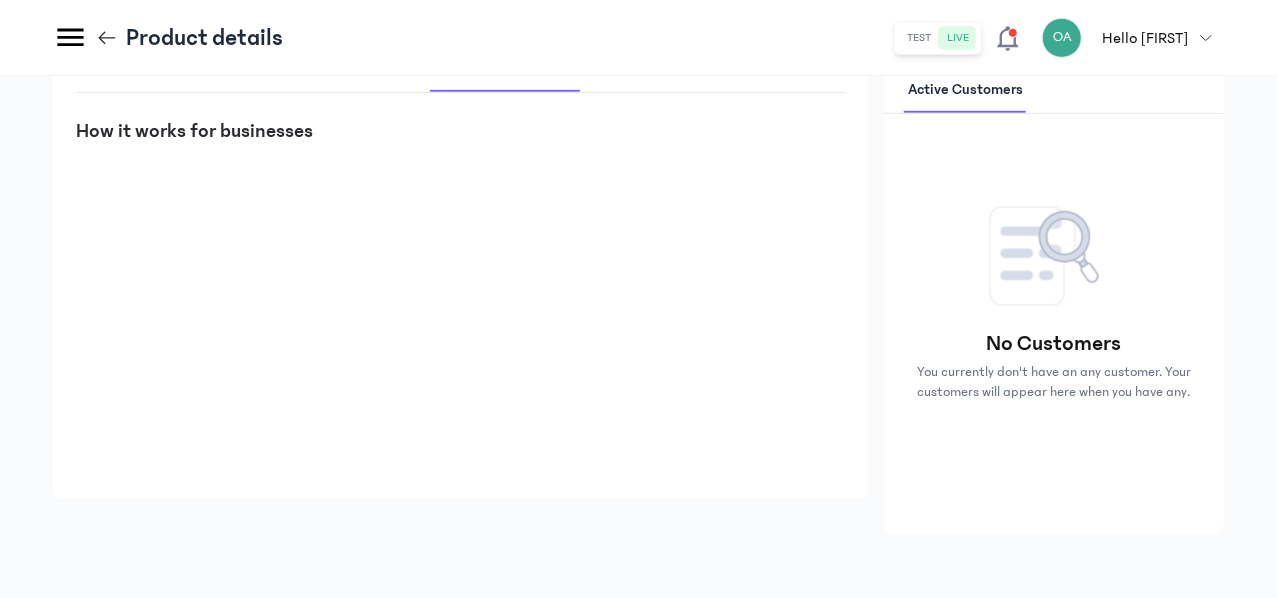 click on "hospital List" at bounding box center [639, 69] 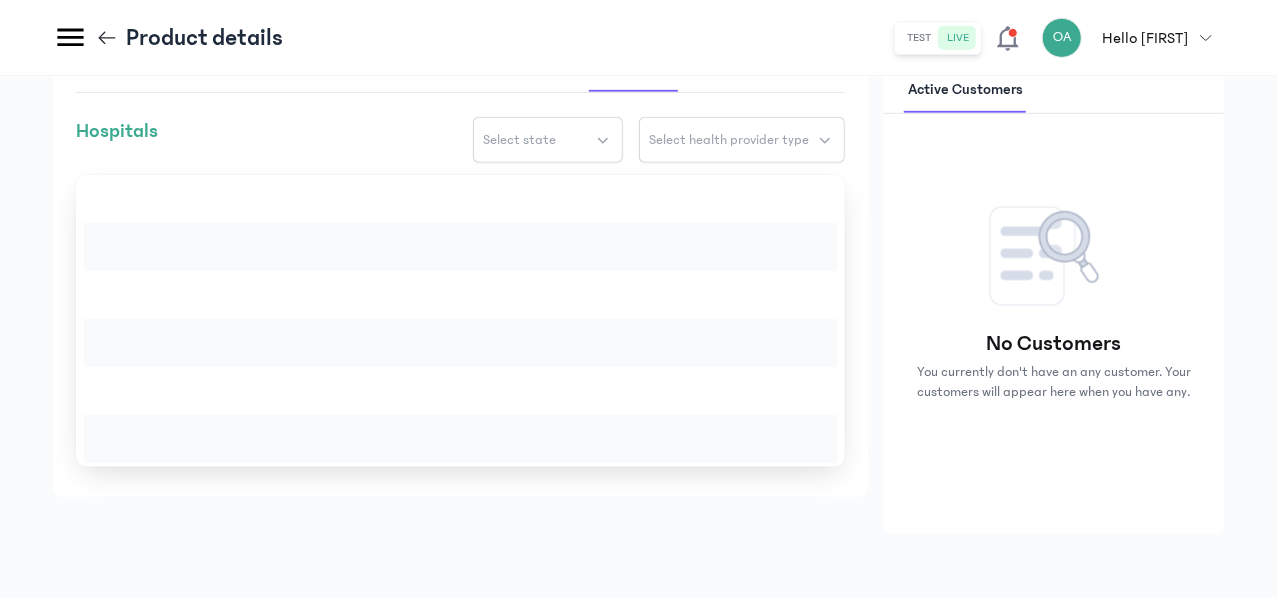 click 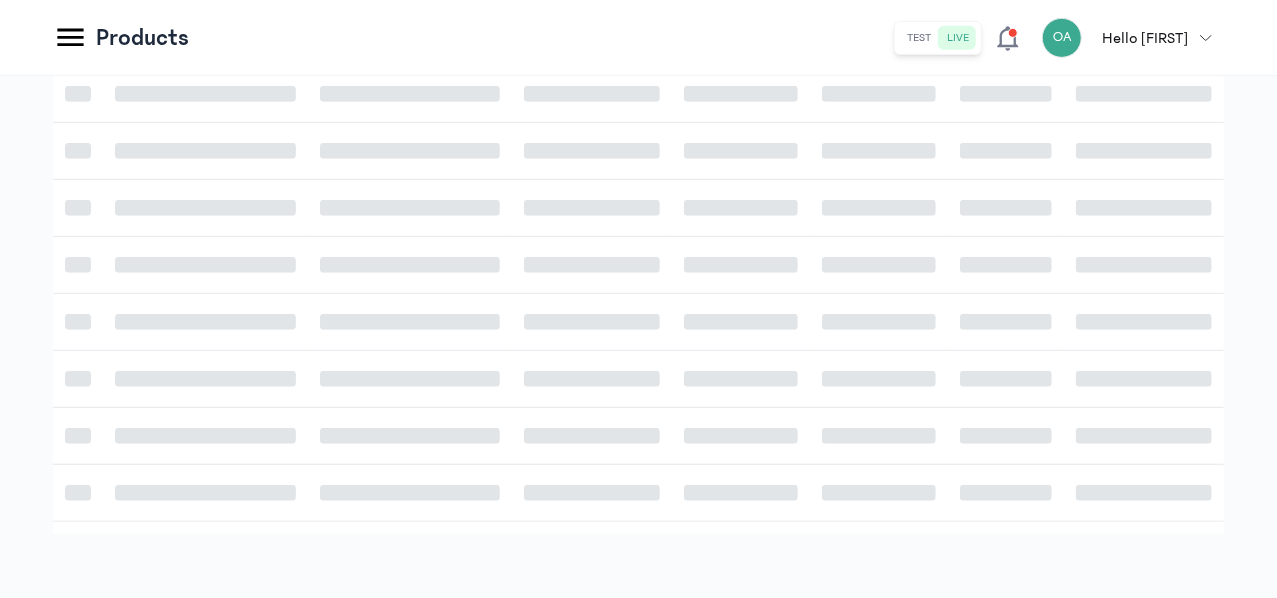 scroll, scrollTop: 322, scrollLeft: 0, axis: vertical 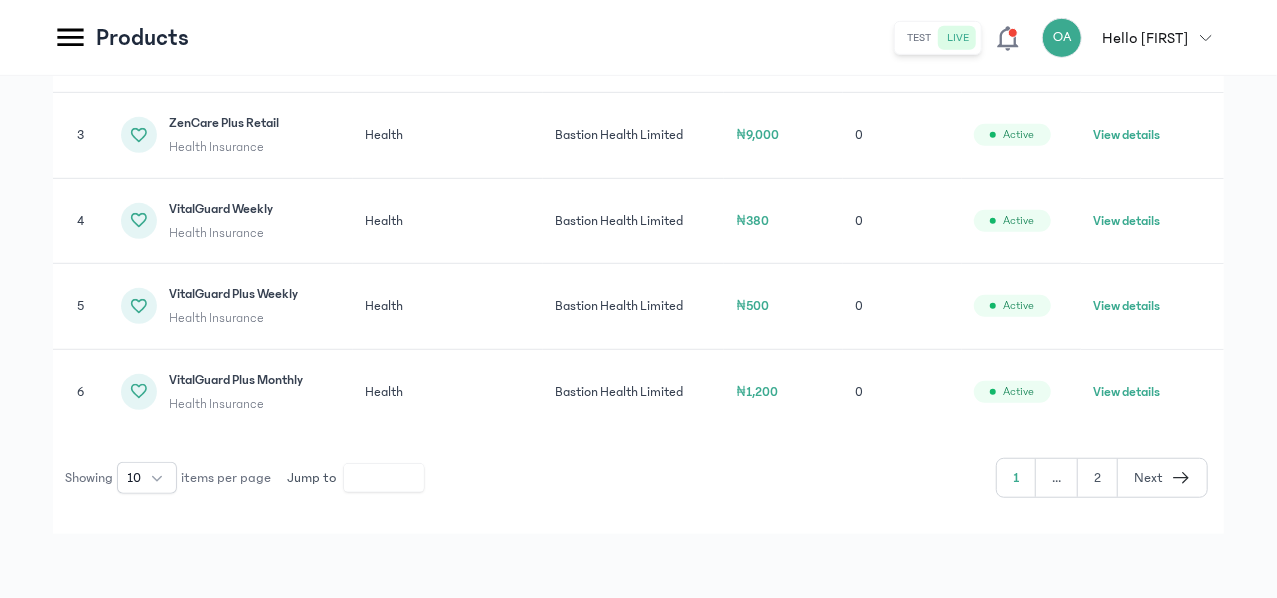 click on "View details" 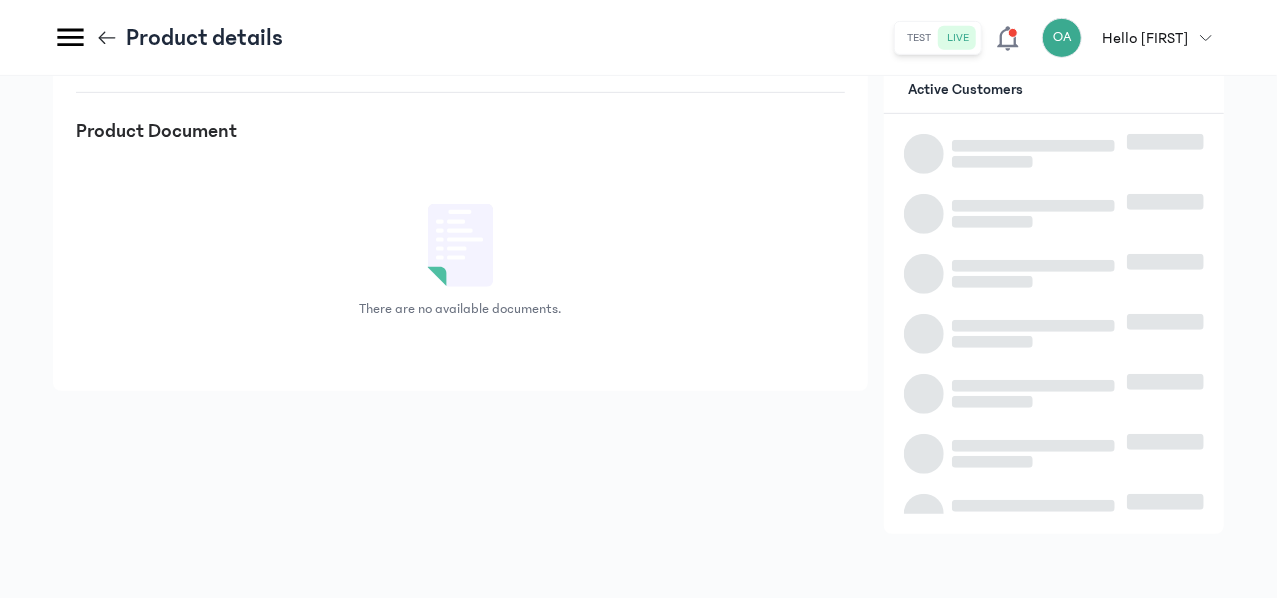 scroll, scrollTop: 0, scrollLeft: 0, axis: both 